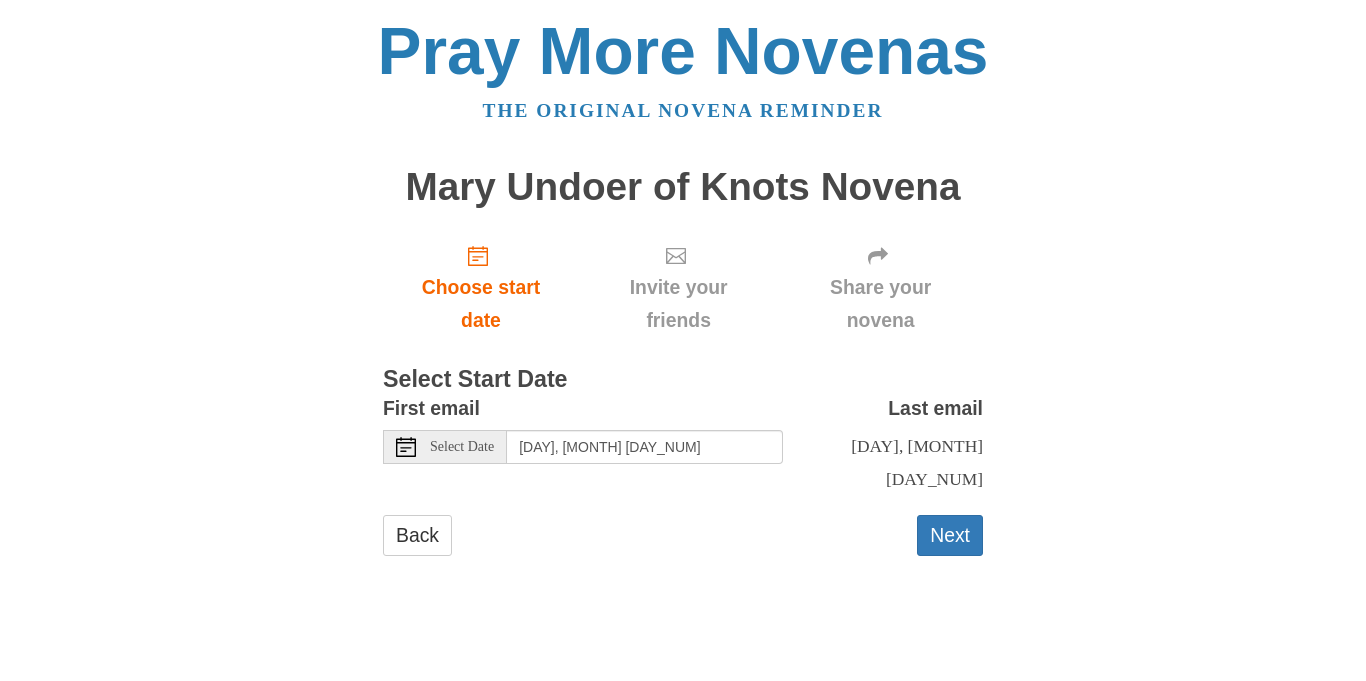 scroll, scrollTop: 0, scrollLeft: 0, axis: both 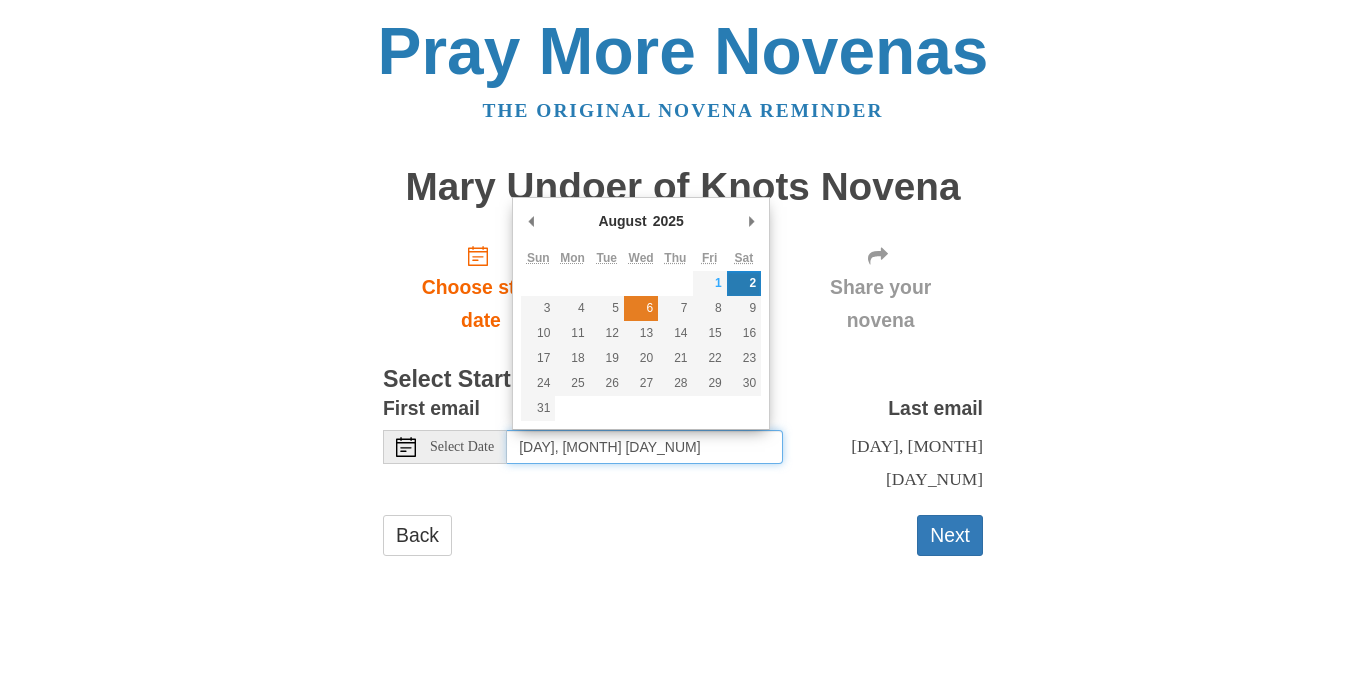 type on "Wednesday, August 6th" 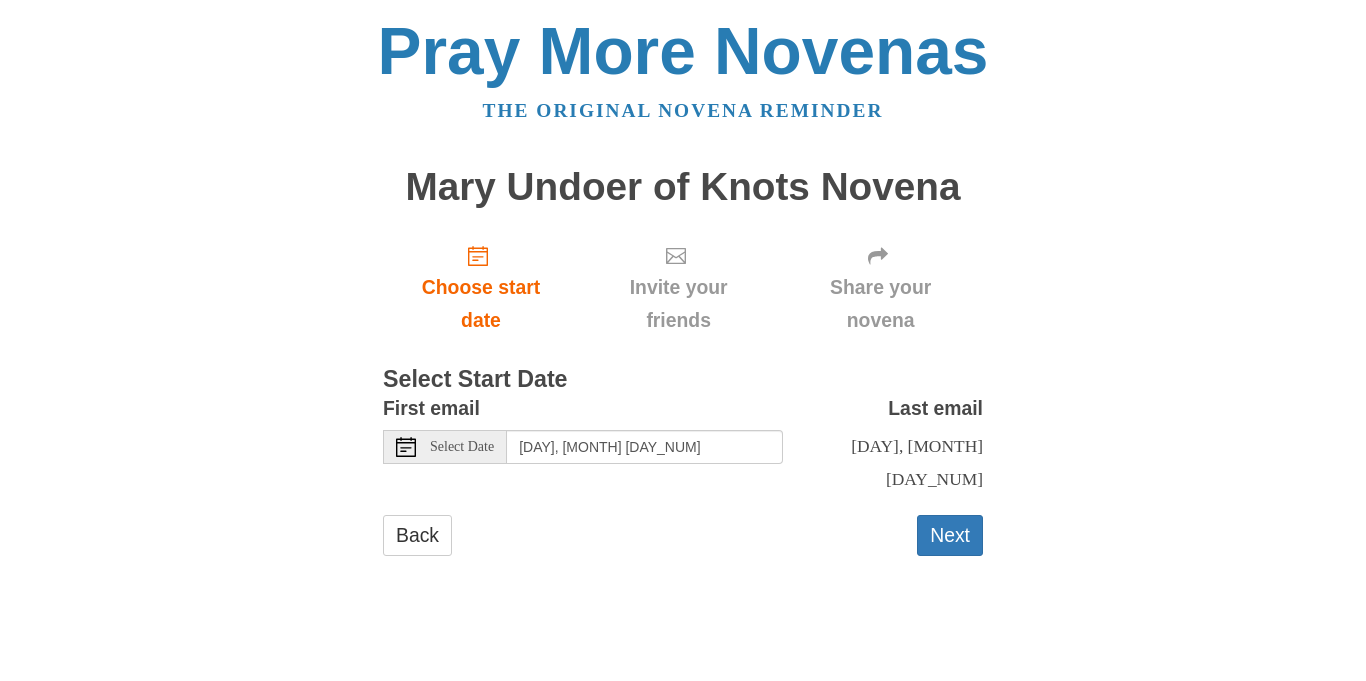 click 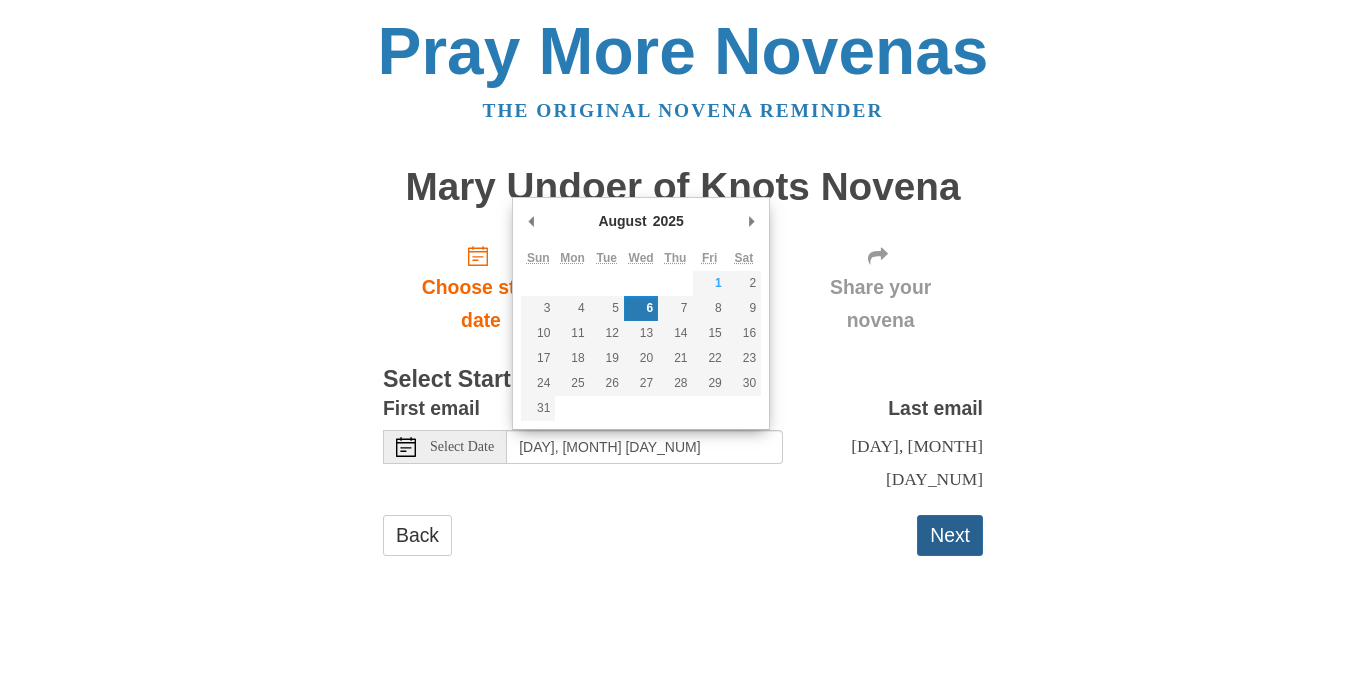 click on "Next" at bounding box center (950, 535) 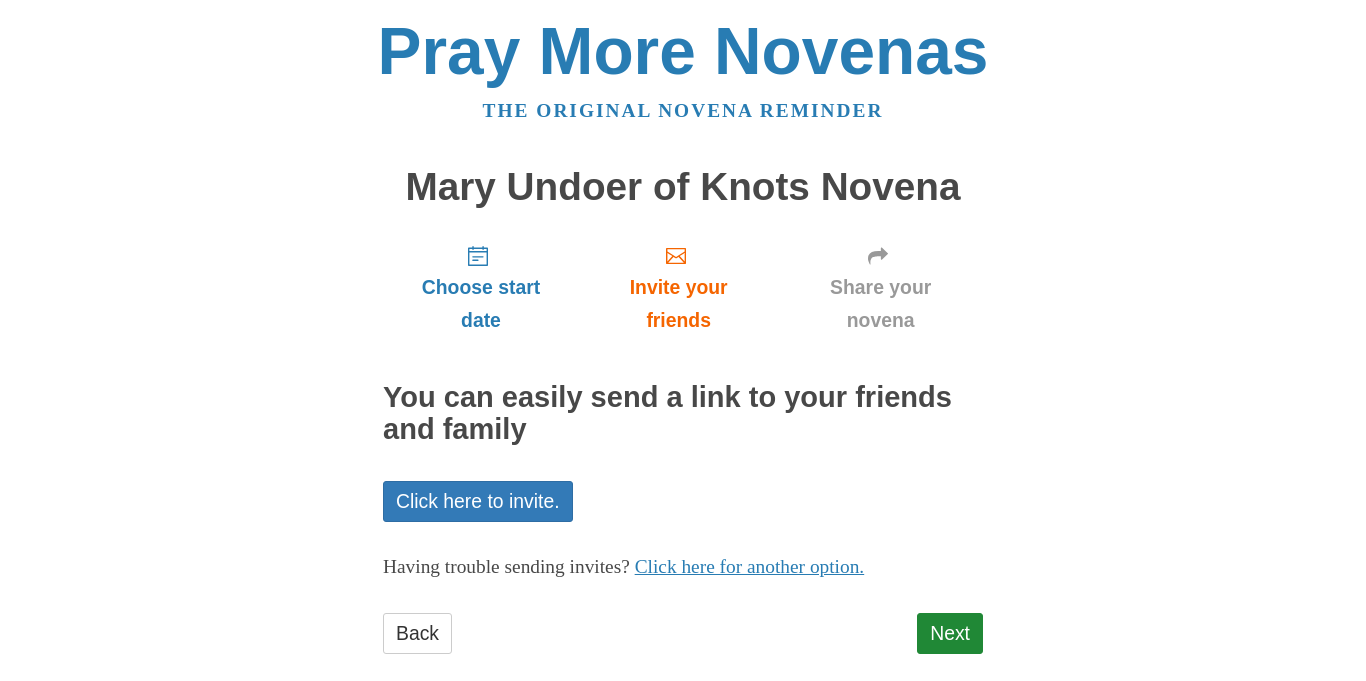 scroll, scrollTop: 0, scrollLeft: 0, axis: both 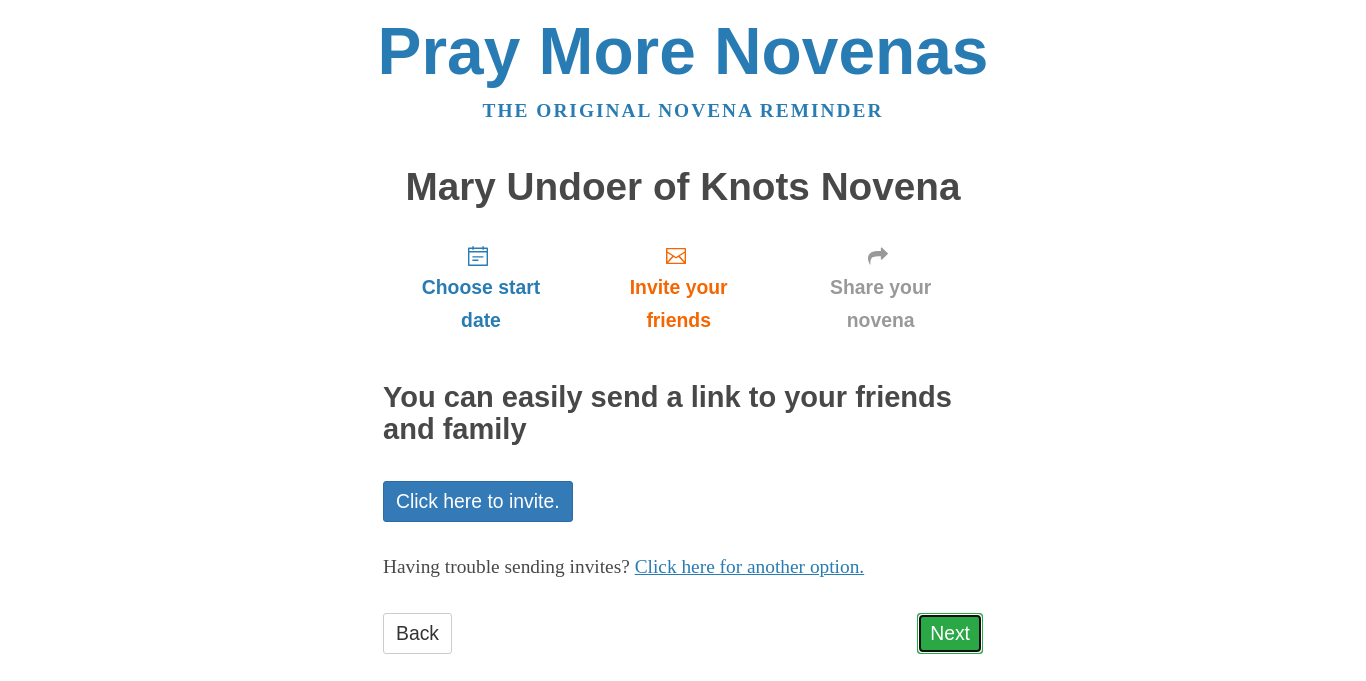 click on "Next" at bounding box center (950, 633) 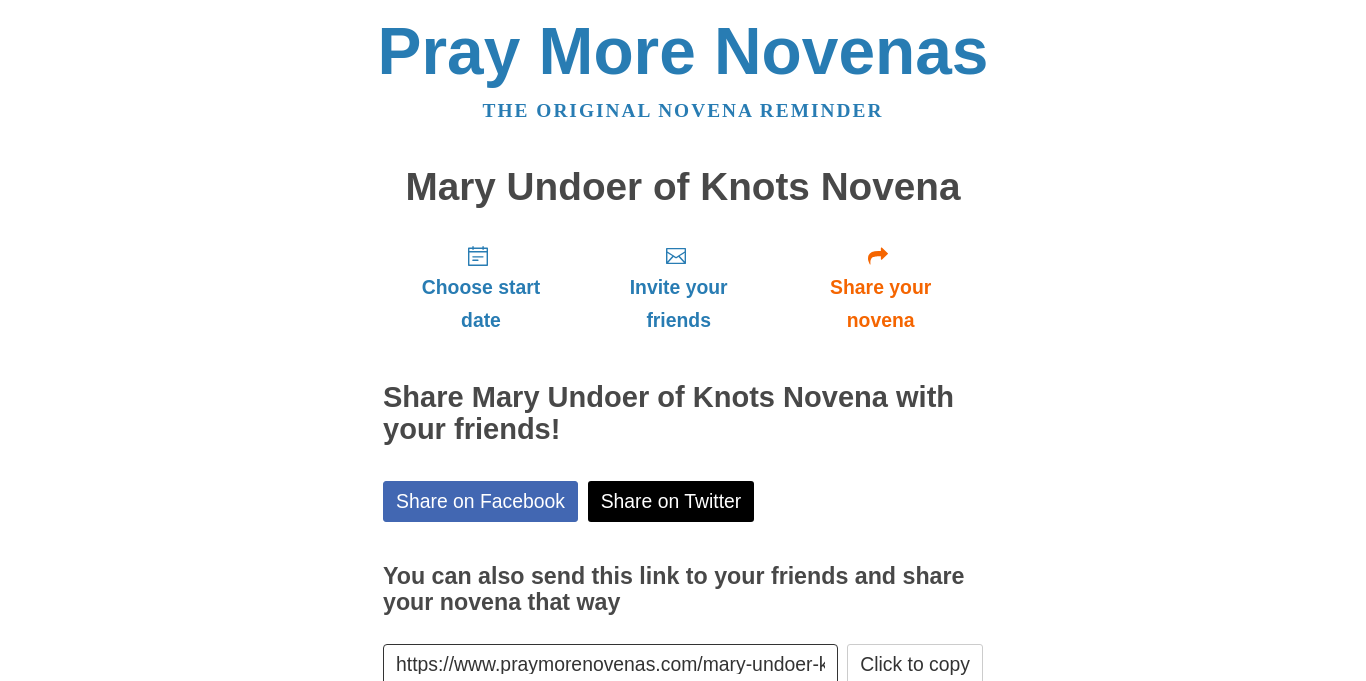 scroll, scrollTop: 122, scrollLeft: 0, axis: vertical 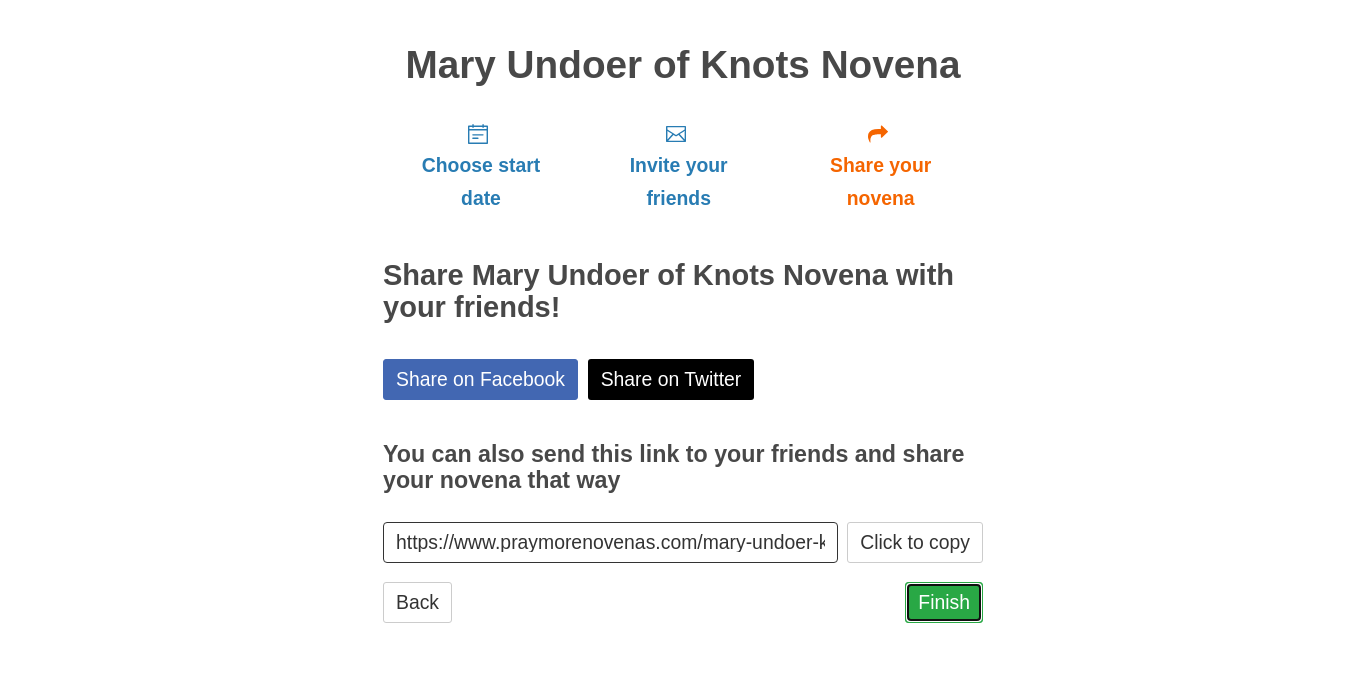 click on "Finish" at bounding box center (944, 602) 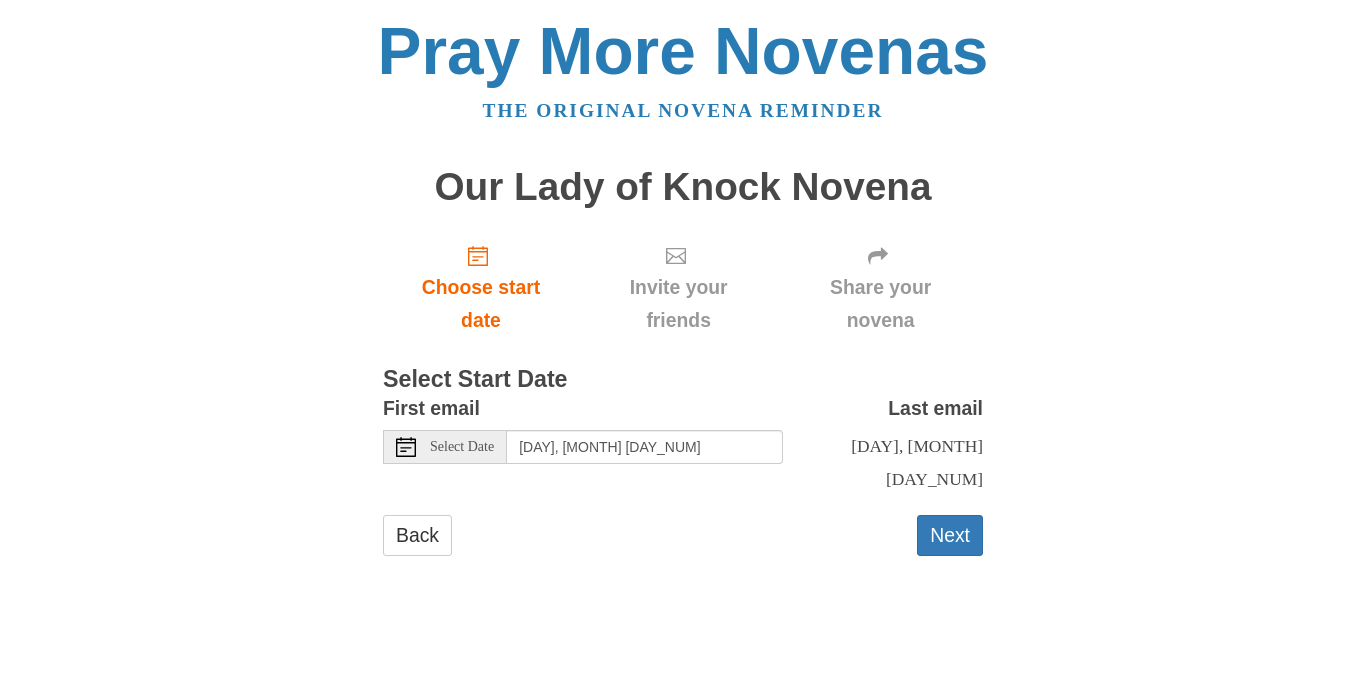 scroll, scrollTop: 0, scrollLeft: 0, axis: both 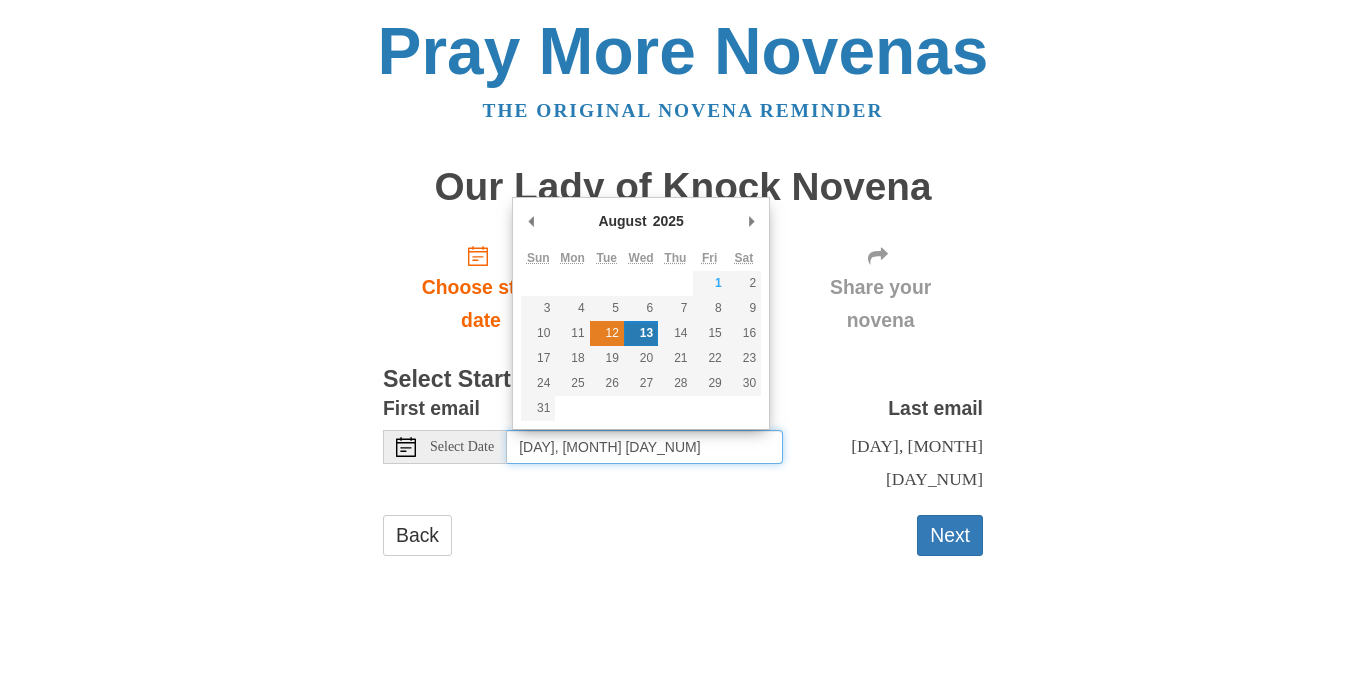 type on "[DAY], [MONTH] [DAY_NUM]" 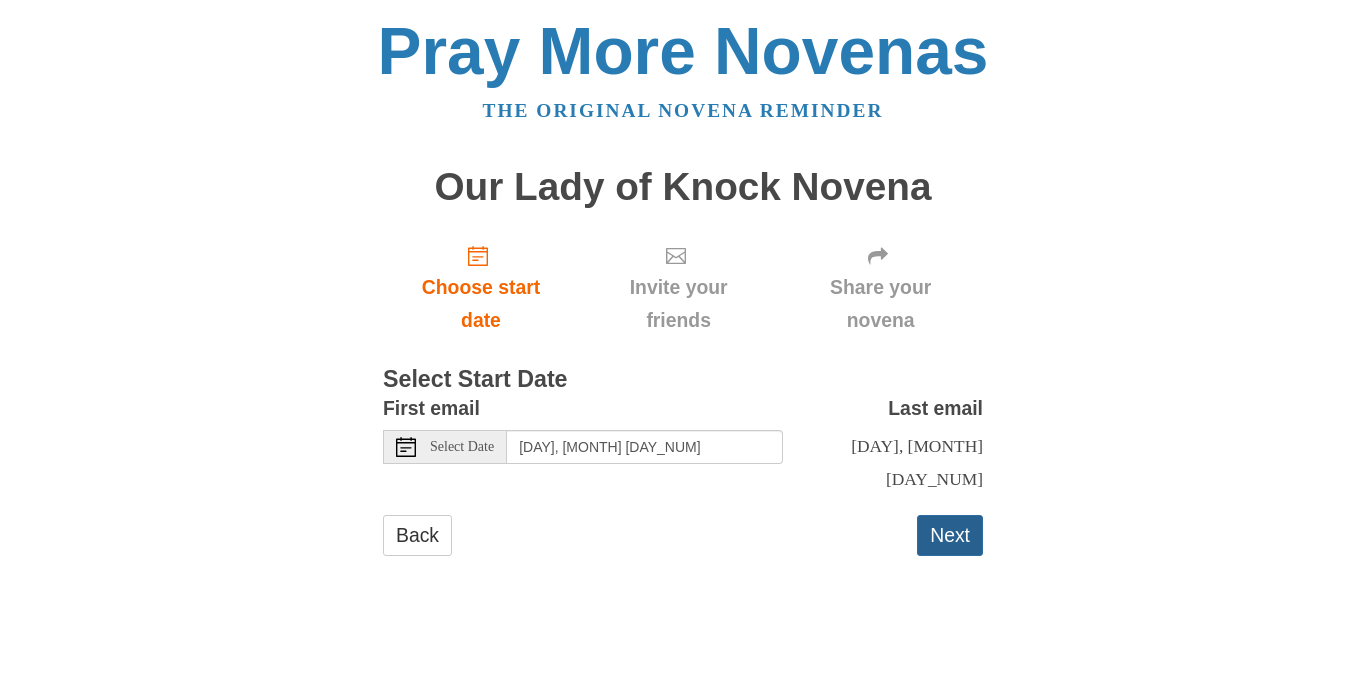 click on "Next" at bounding box center (950, 535) 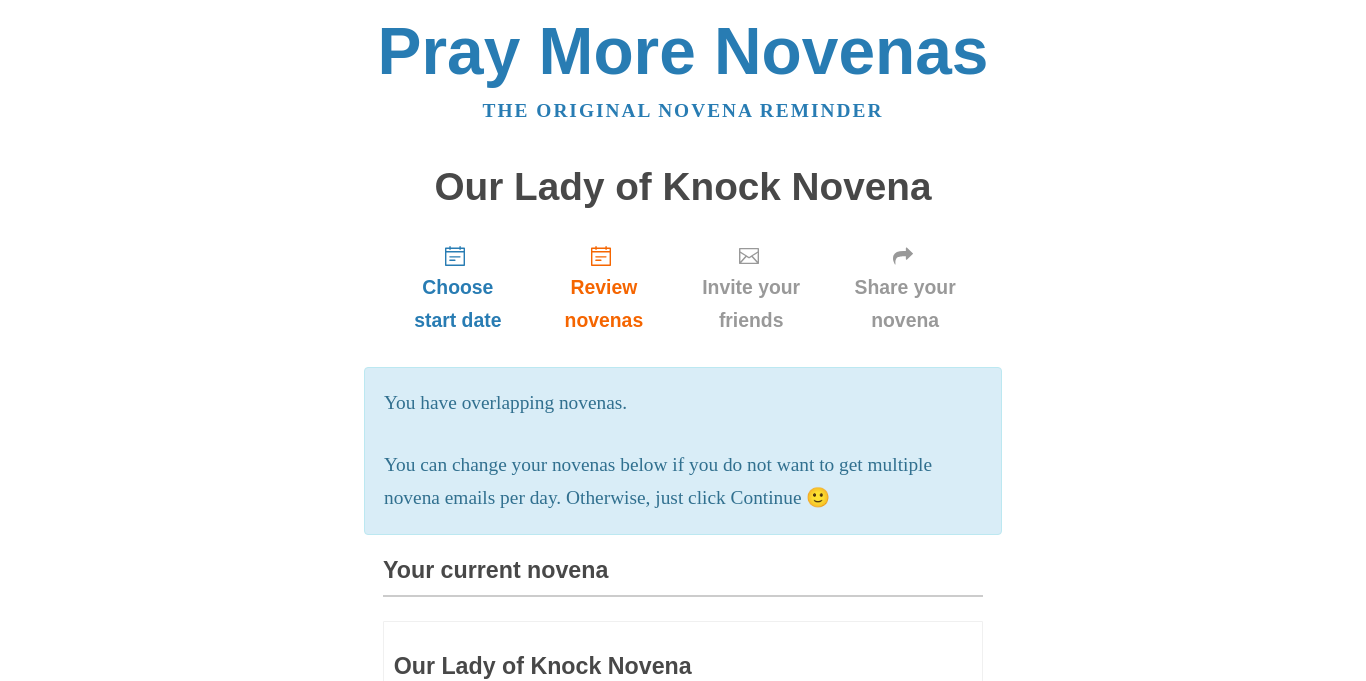 scroll, scrollTop: 912, scrollLeft: 0, axis: vertical 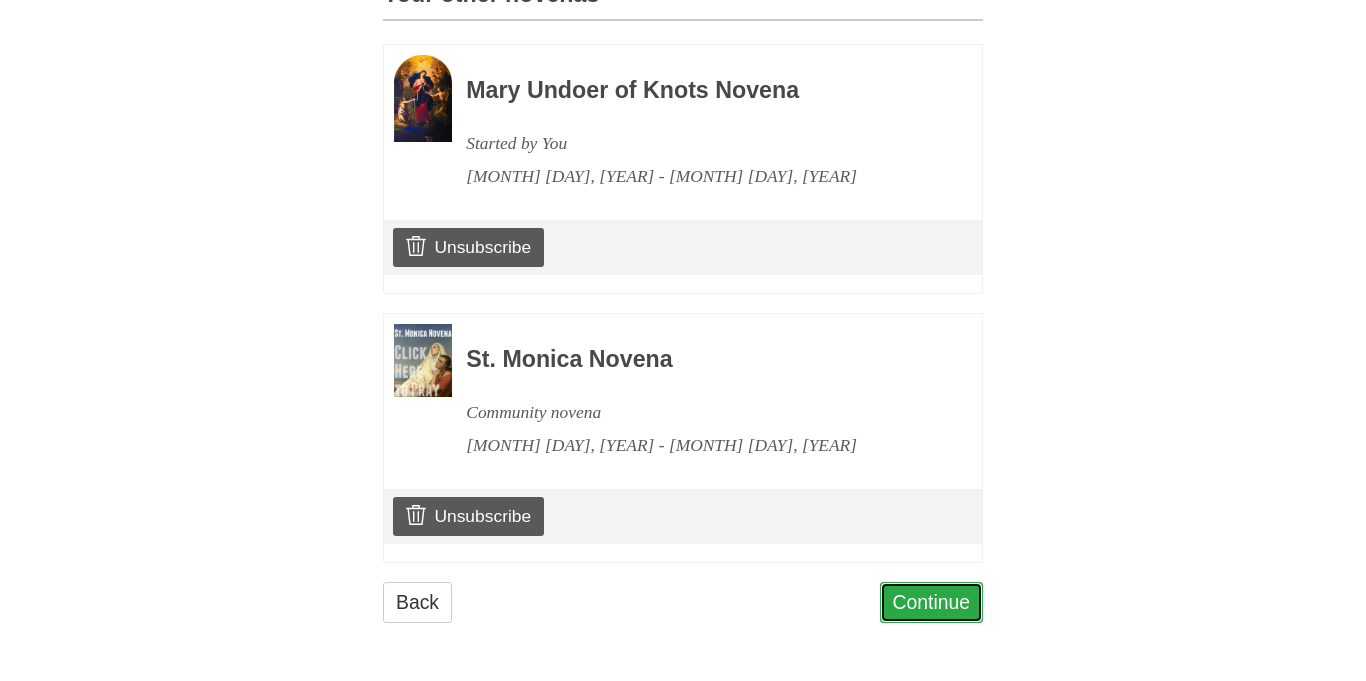 click on "Continue" at bounding box center (932, 602) 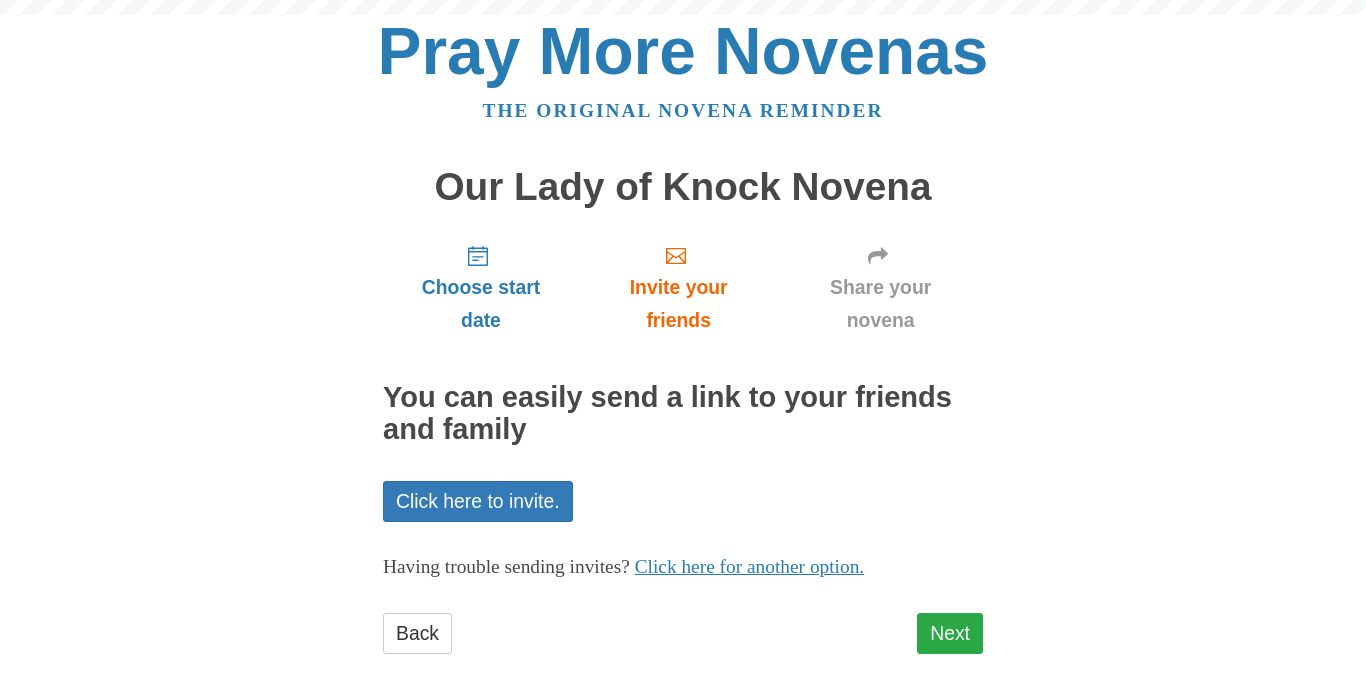 scroll, scrollTop: 0, scrollLeft: 0, axis: both 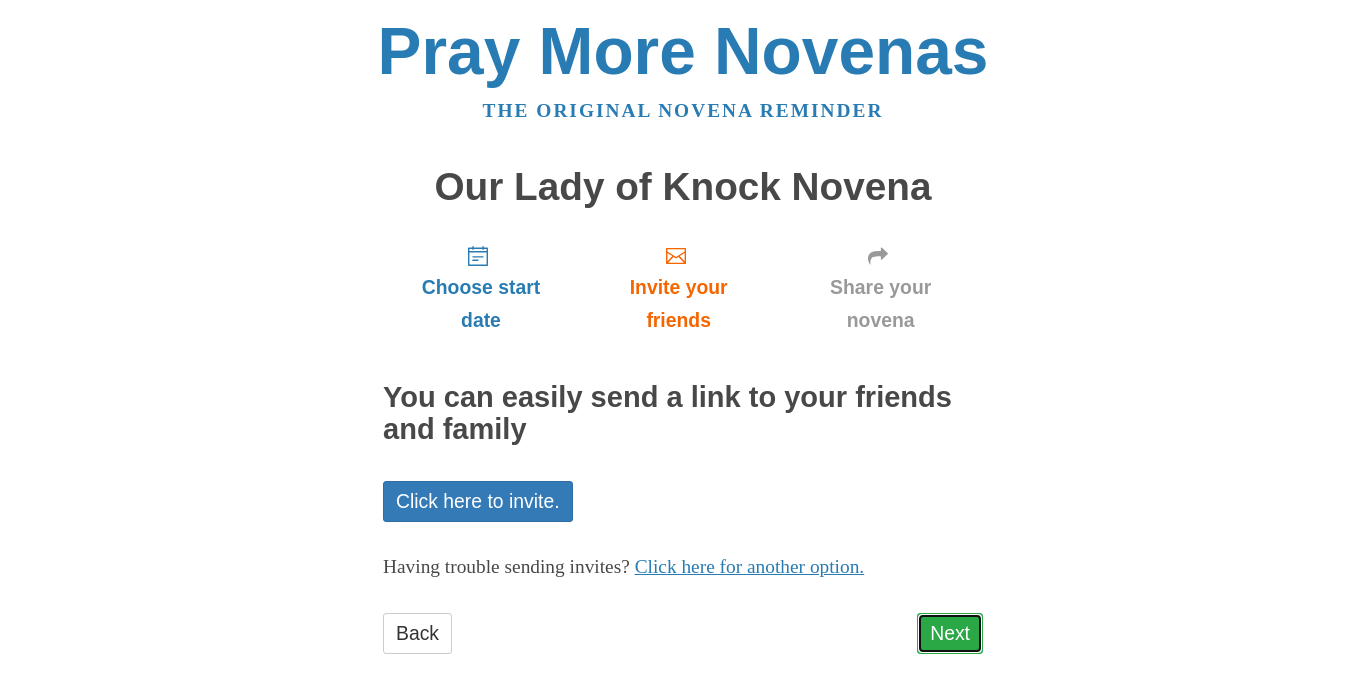 click on "Next" at bounding box center [950, 633] 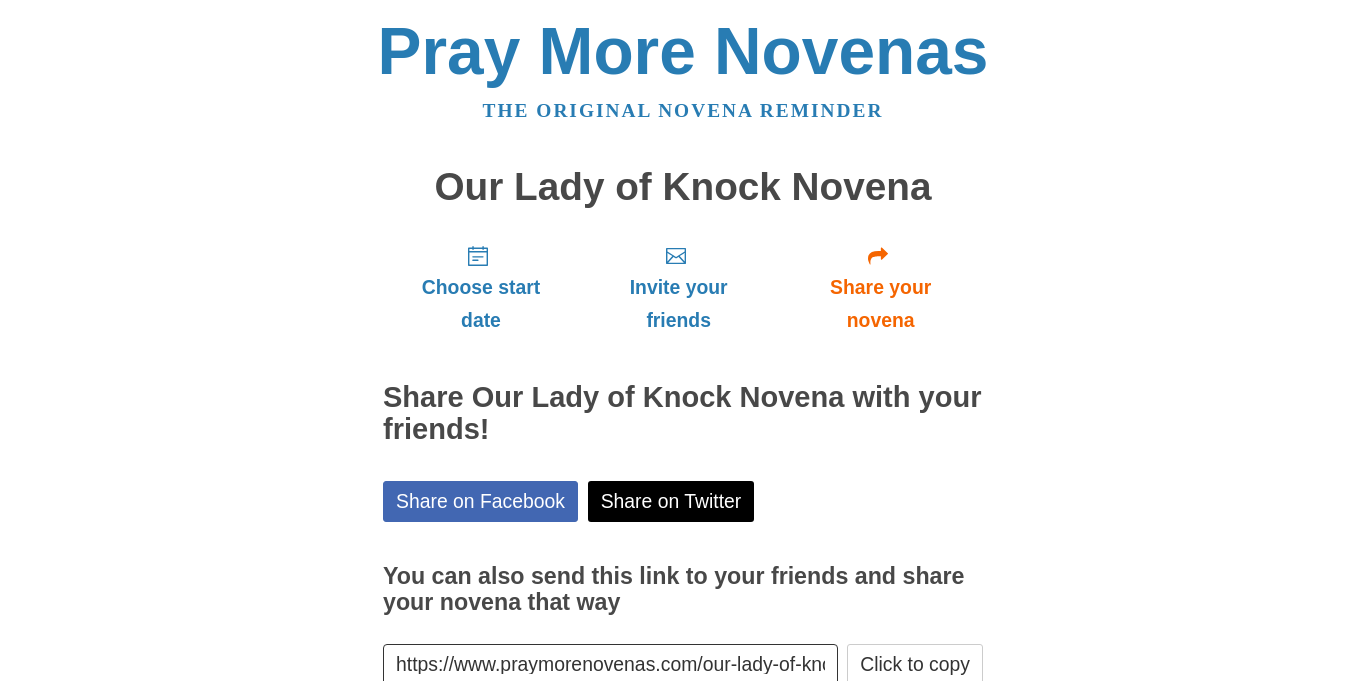 scroll, scrollTop: 122, scrollLeft: 0, axis: vertical 